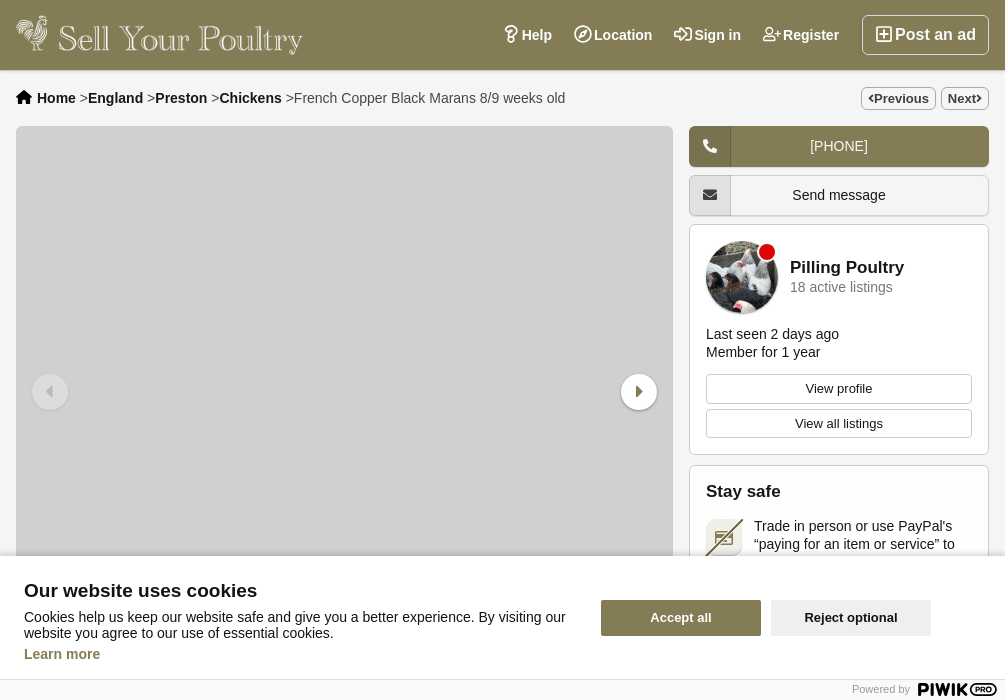 scroll, scrollTop: 0, scrollLeft: 0, axis: both 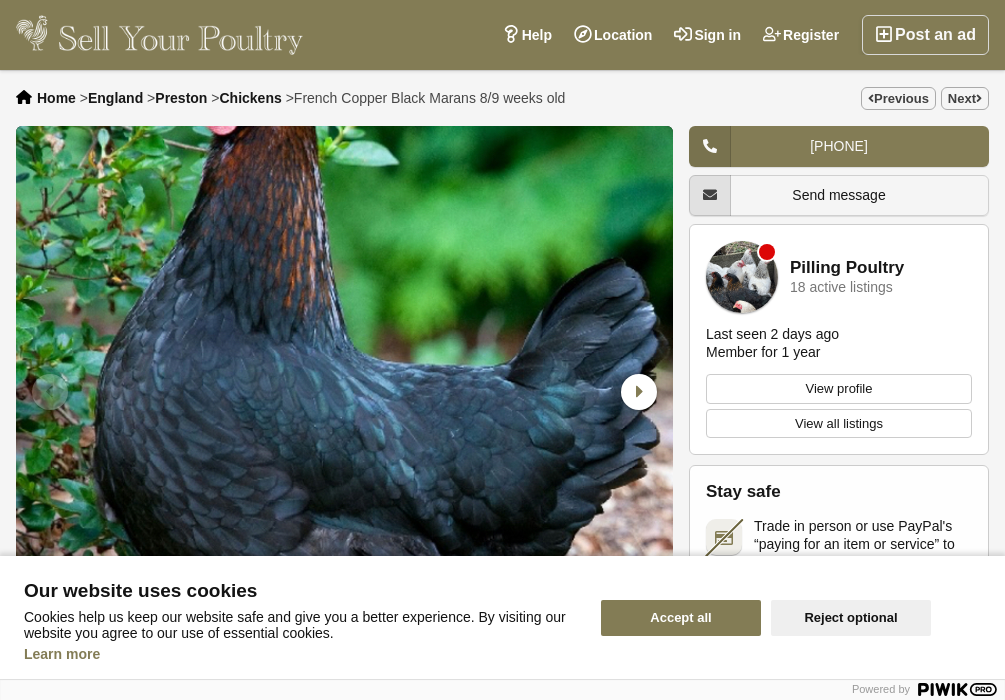 click on "Reject optional" at bounding box center [851, 618] 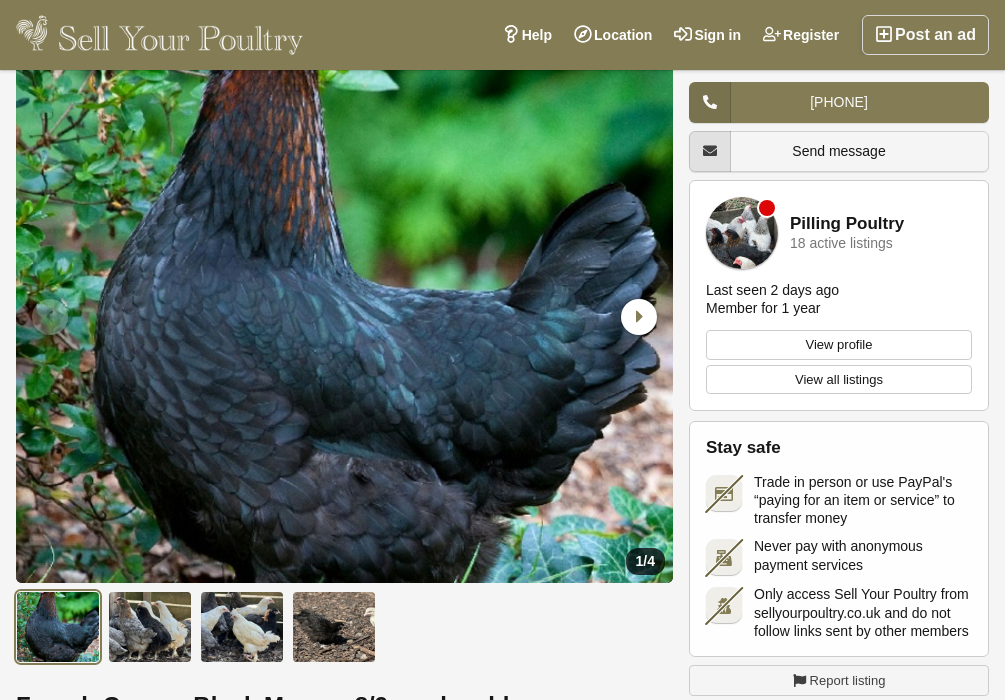 scroll, scrollTop: 103, scrollLeft: 0, axis: vertical 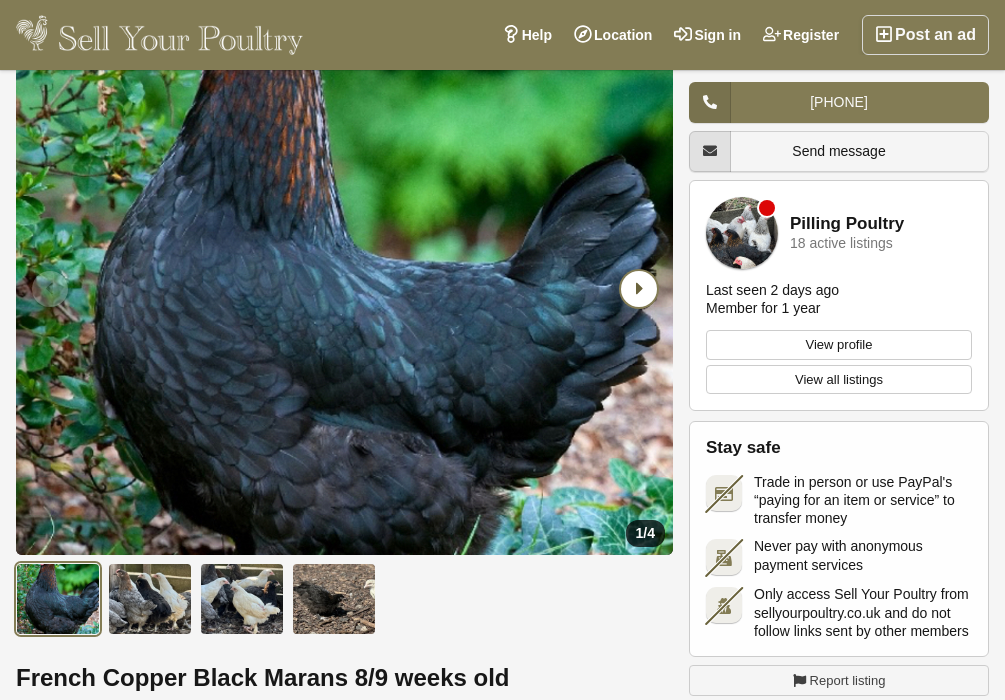 click at bounding box center [639, 289] 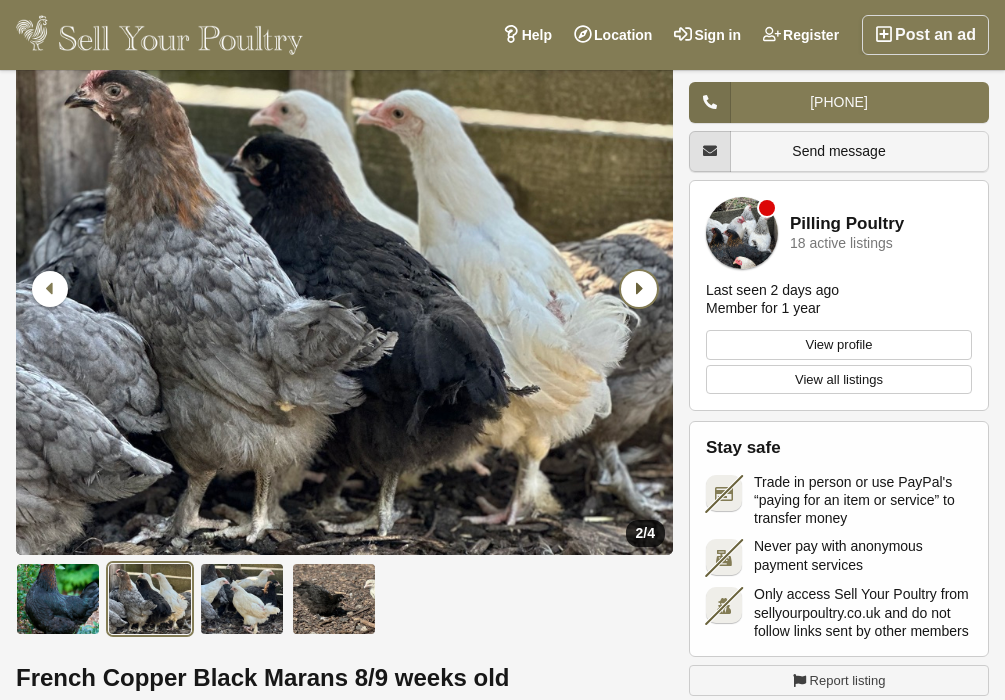 click at bounding box center [639, 289] 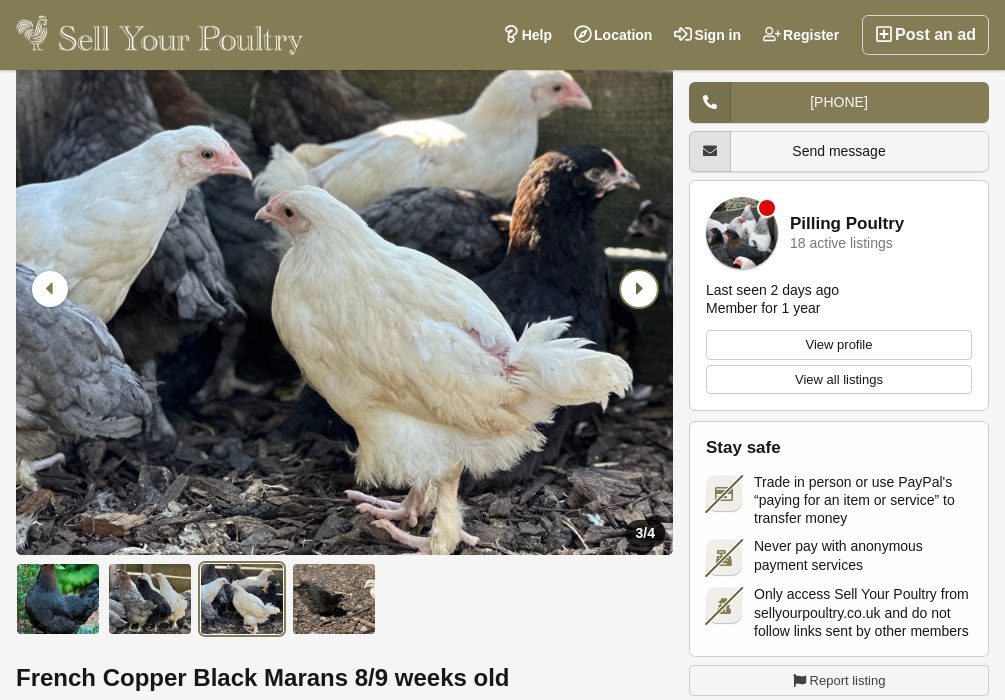 click at bounding box center (639, 289) 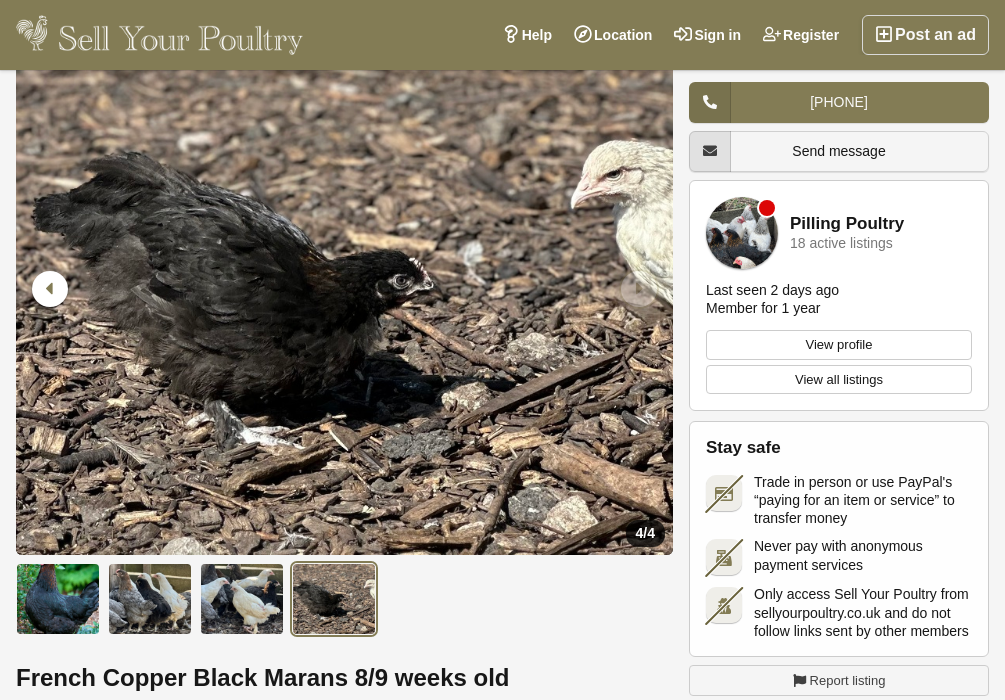 click at bounding box center [639, 289] 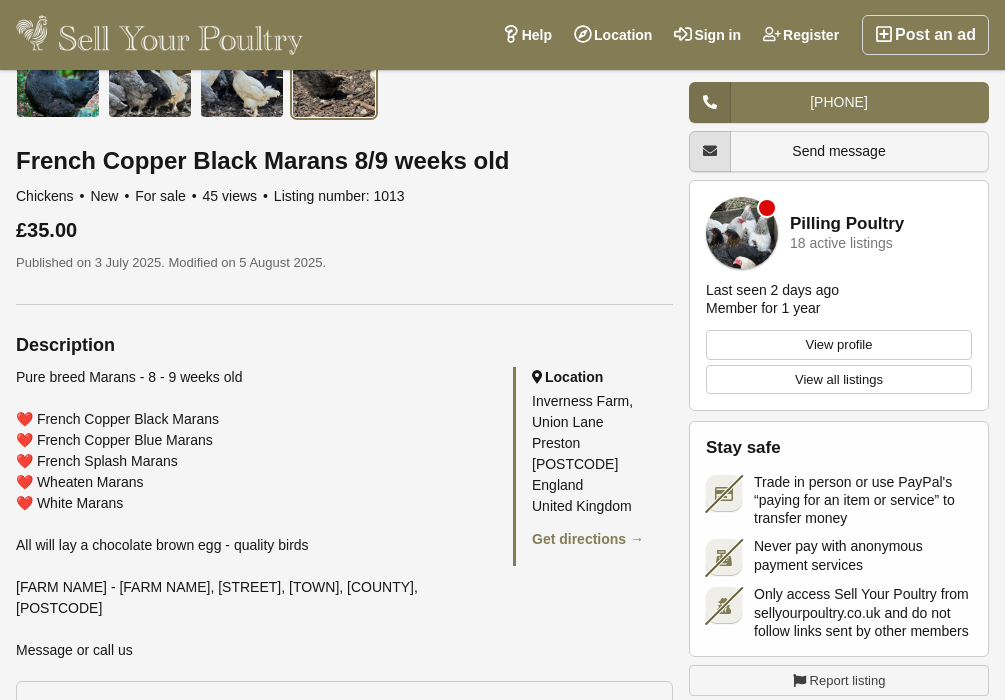 scroll, scrollTop: 0, scrollLeft: 0, axis: both 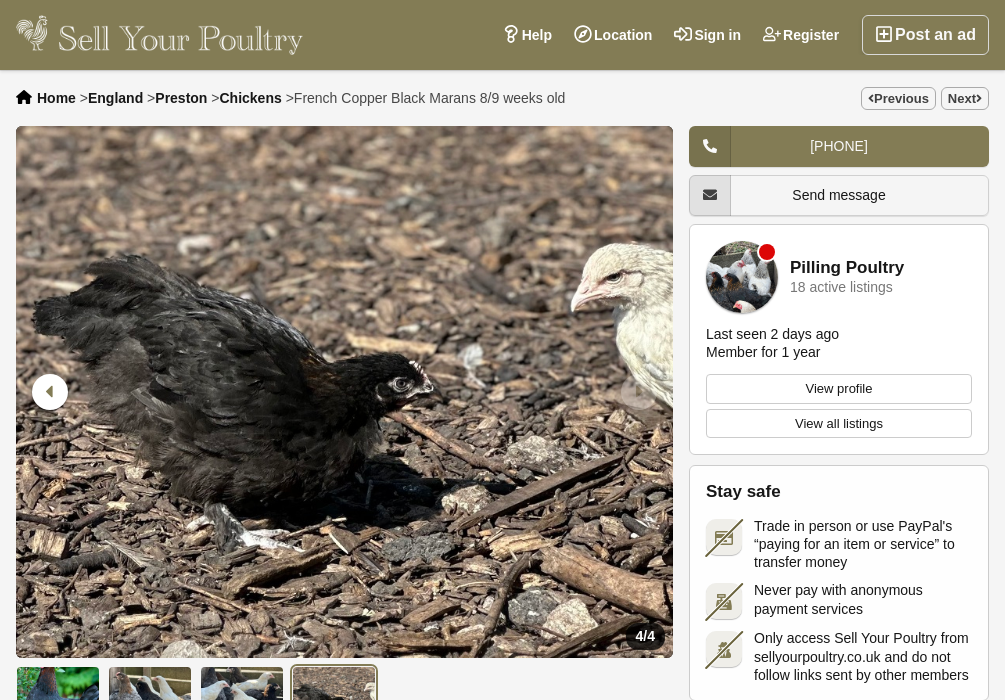 click on "England" at bounding box center (115, 98) 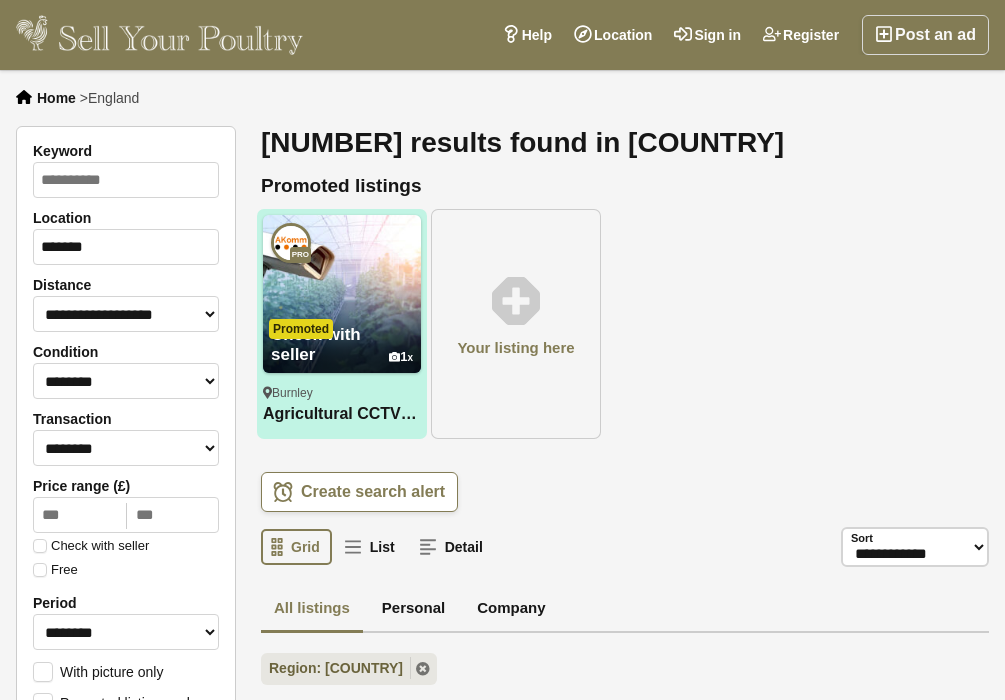 scroll, scrollTop: 0, scrollLeft: 0, axis: both 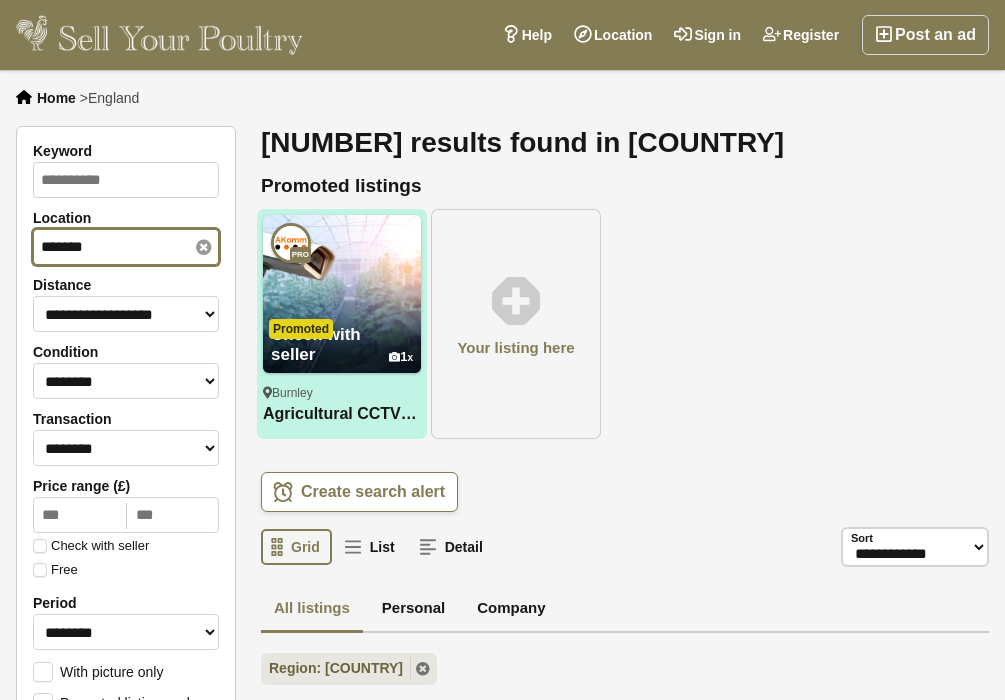 click on "*******" at bounding box center (126, 247) 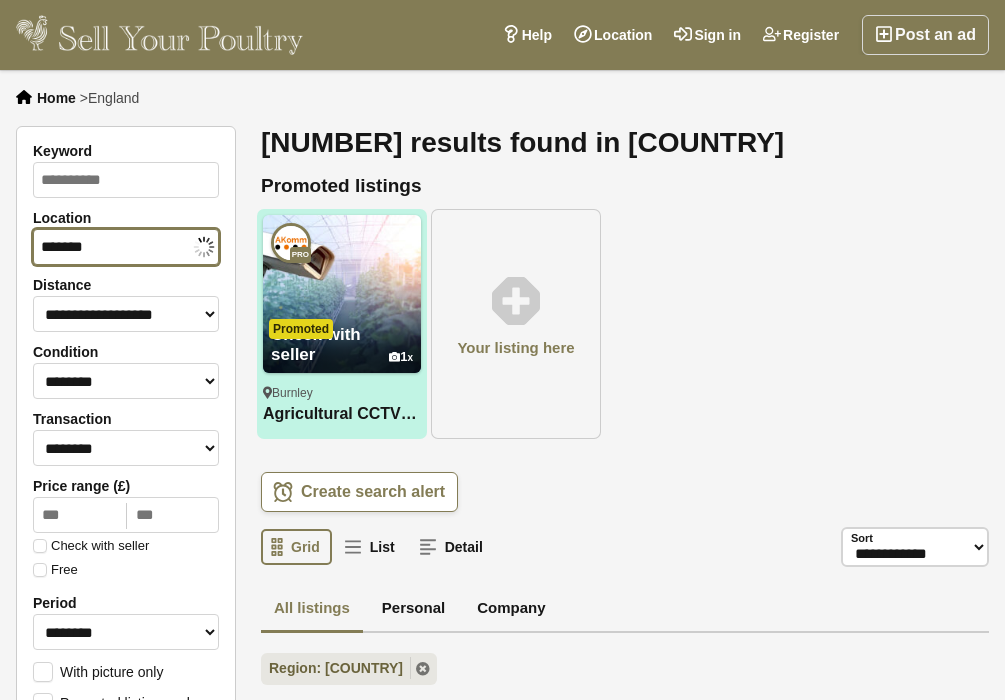 click on "*******" at bounding box center [126, 247] 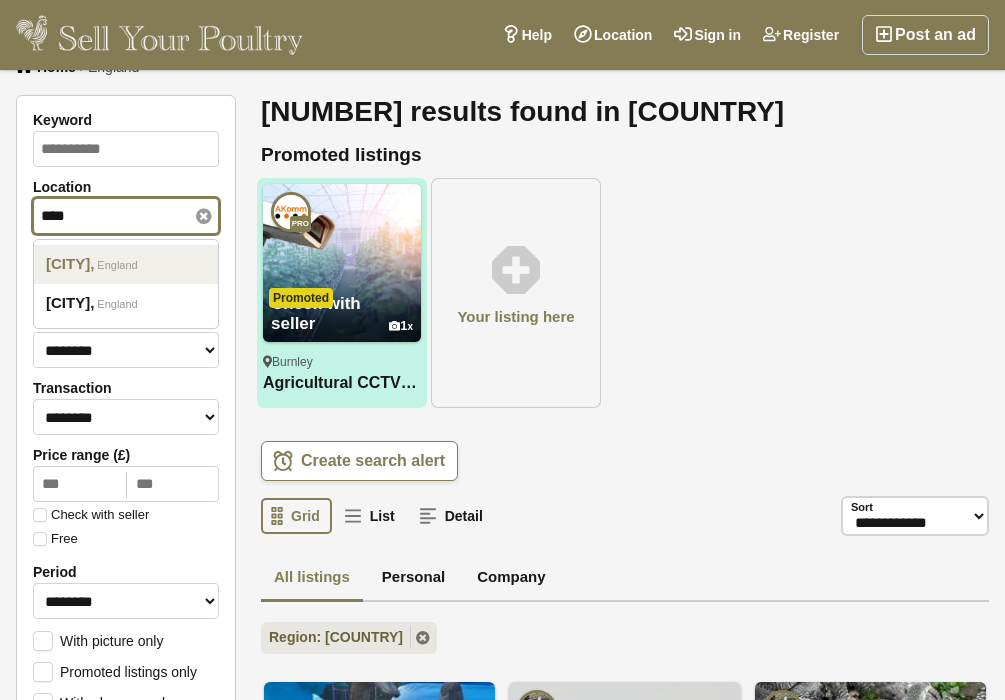 scroll, scrollTop: 21, scrollLeft: 0, axis: vertical 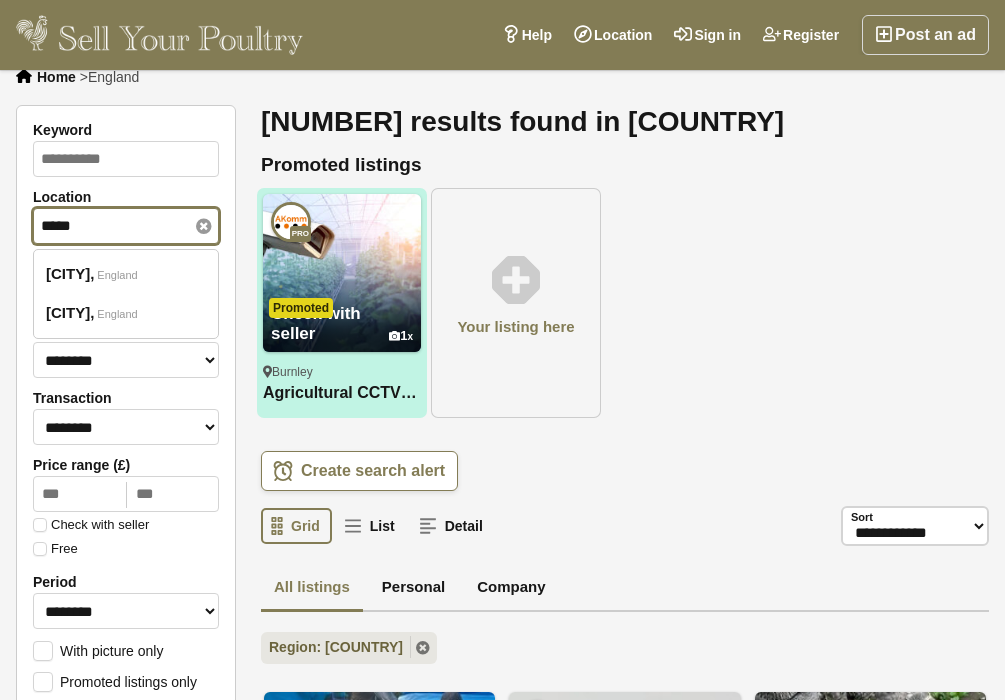 drag, startPoint x: 85, startPoint y: 230, endPoint x: 37, endPoint y: 229, distance: 48.010414 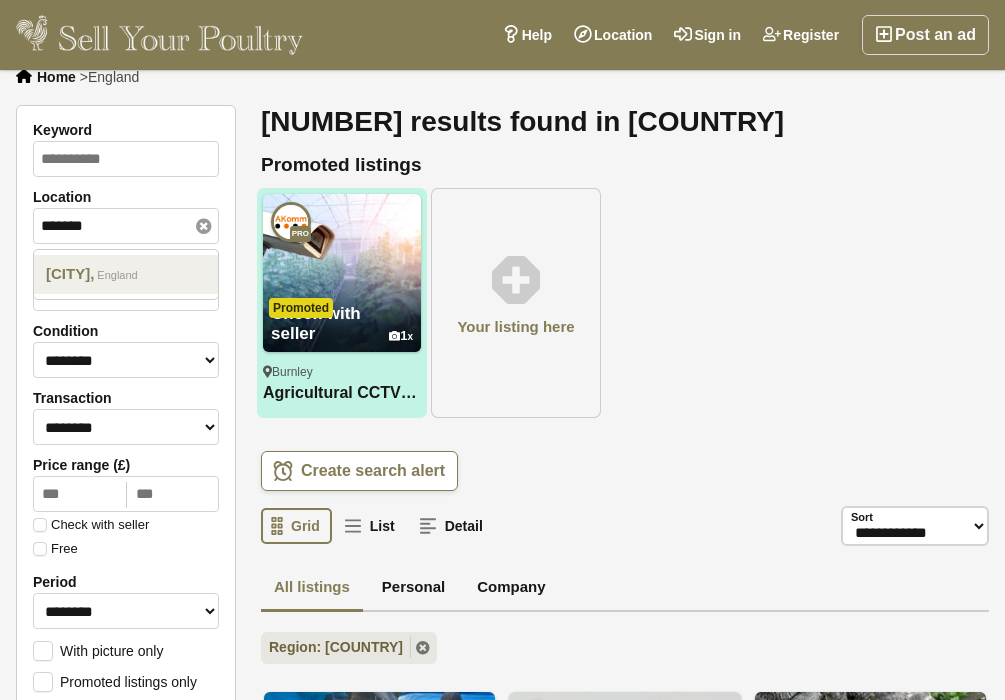 click on "[CITY]" at bounding box center [70, 274] 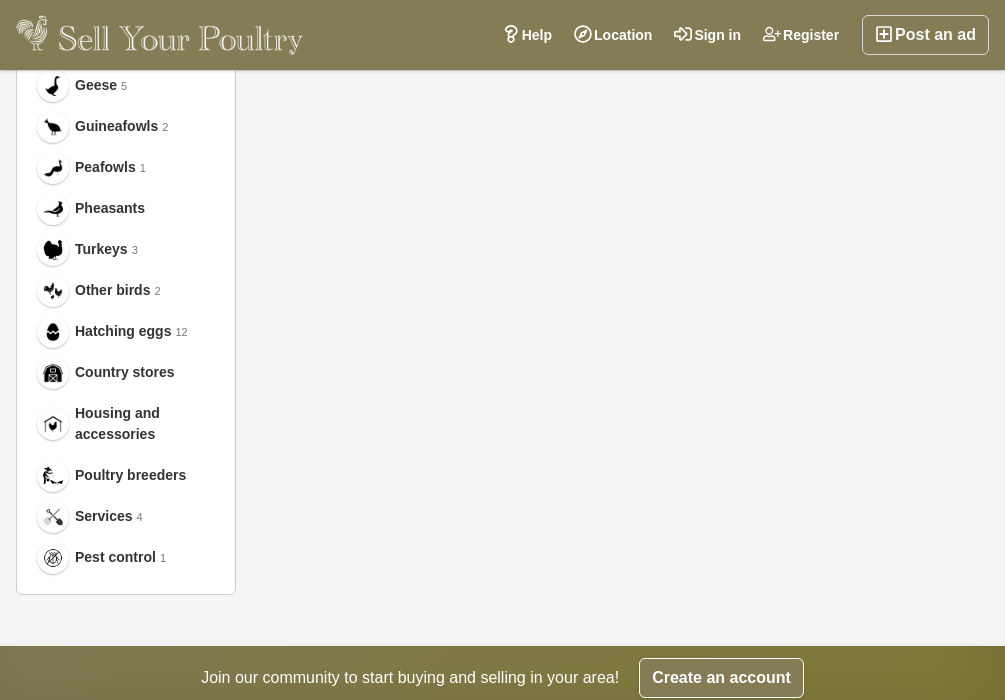 scroll, scrollTop: 901, scrollLeft: 0, axis: vertical 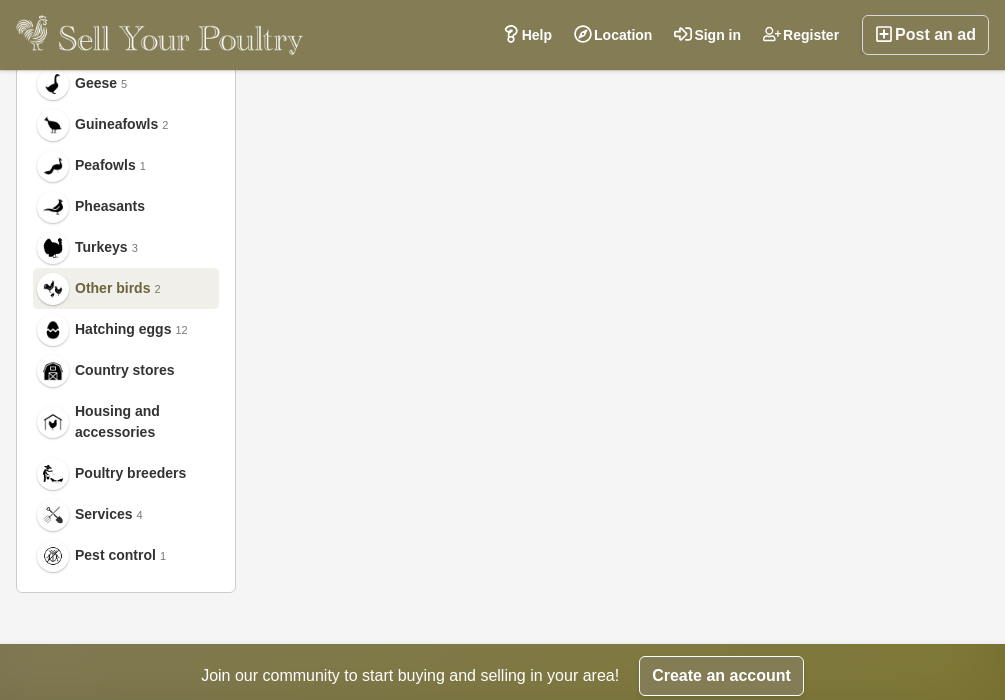 click on "Other birds" at bounding box center (112, 288) 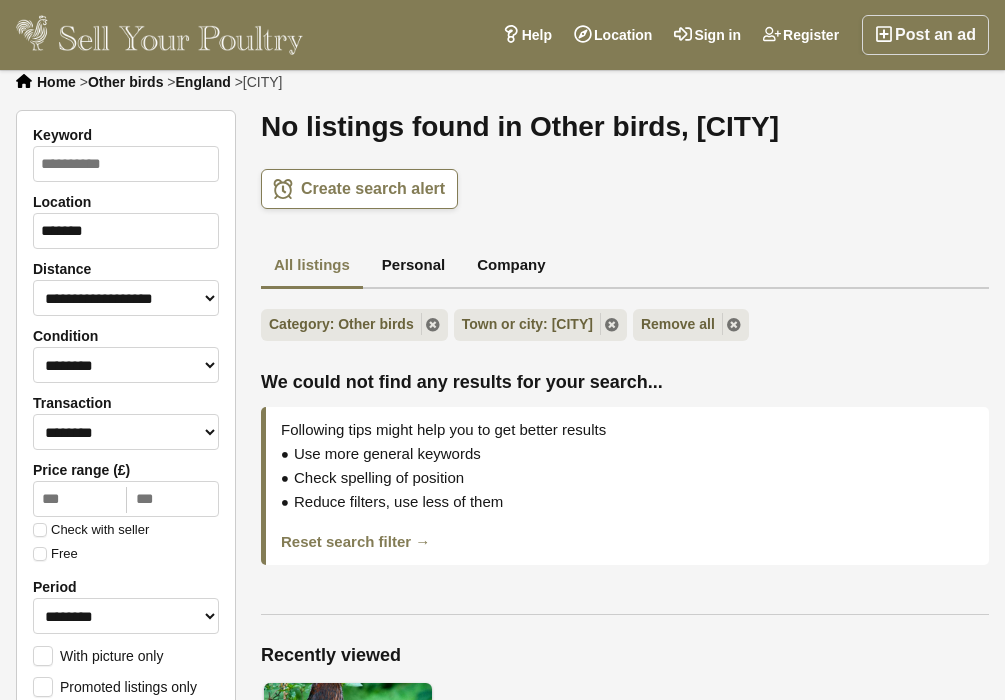 scroll, scrollTop: 0, scrollLeft: 0, axis: both 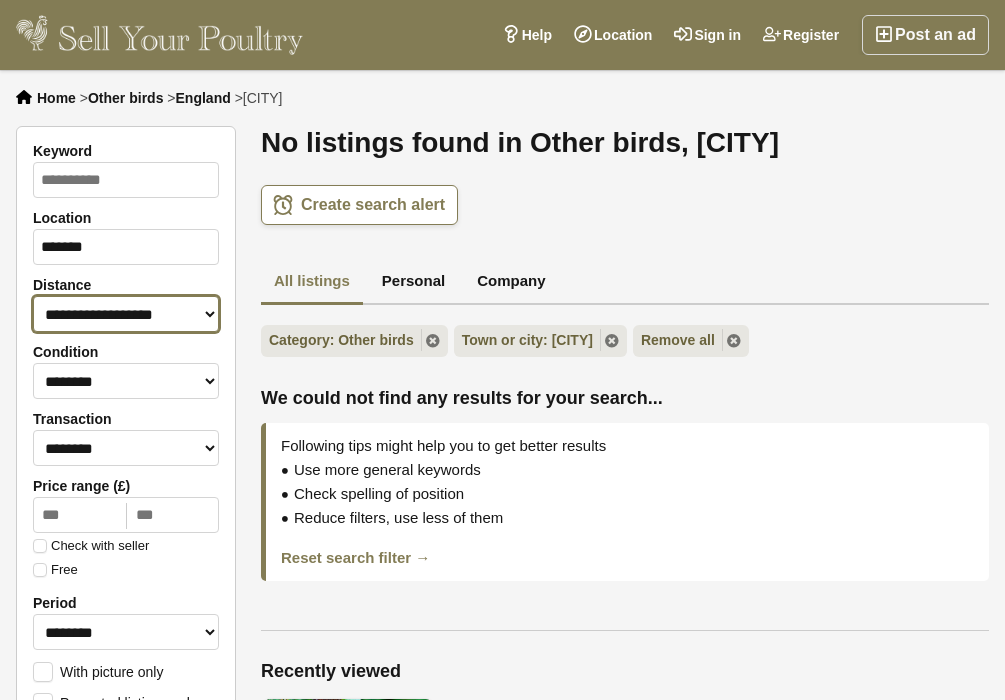 select on "***" 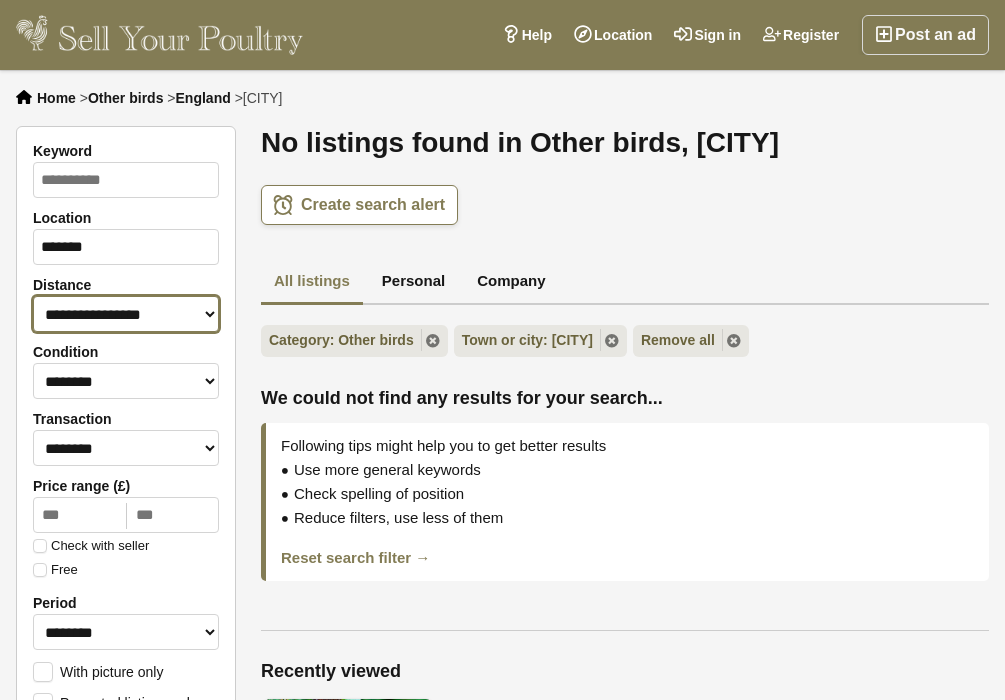 click on "**********" at bounding box center (0, 0) 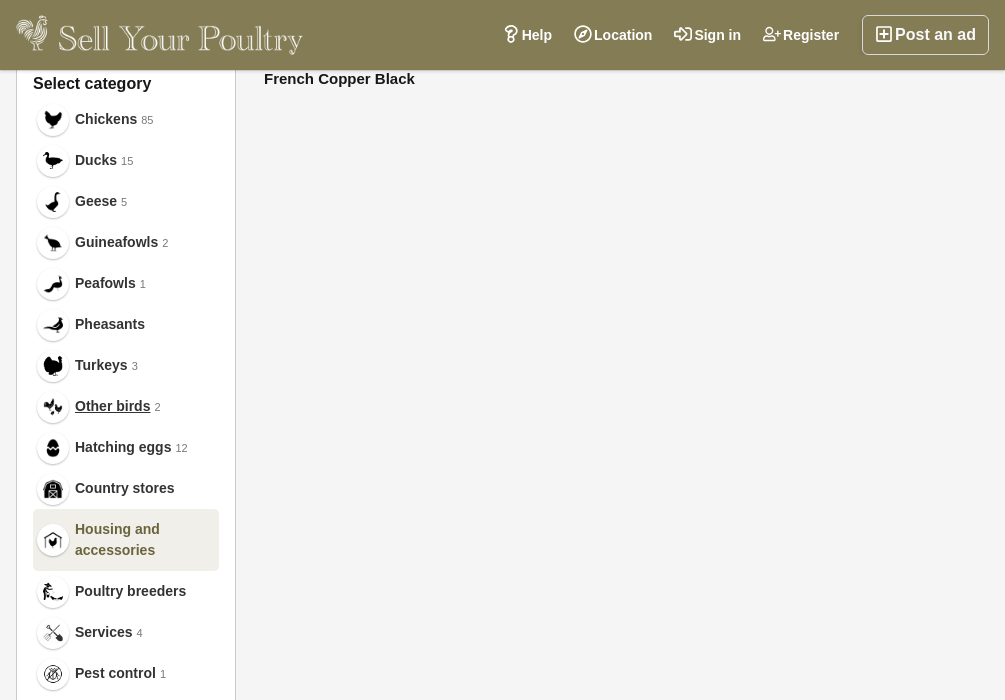 scroll, scrollTop: 799, scrollLeft: 0, axis: vertical 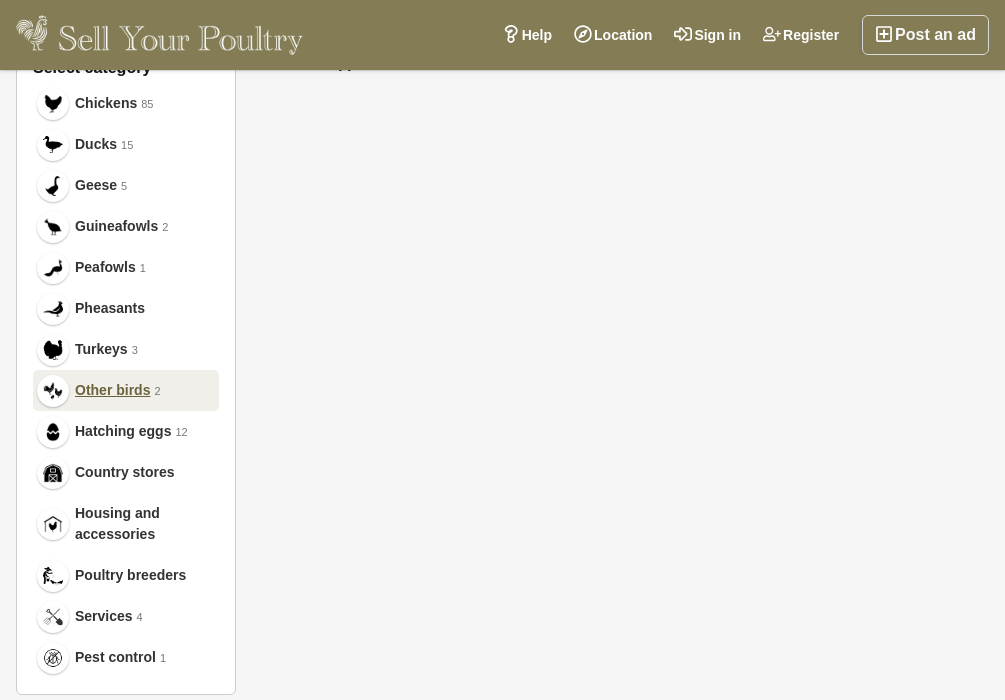 click on "Other birds" at bounding box center (112, 390) 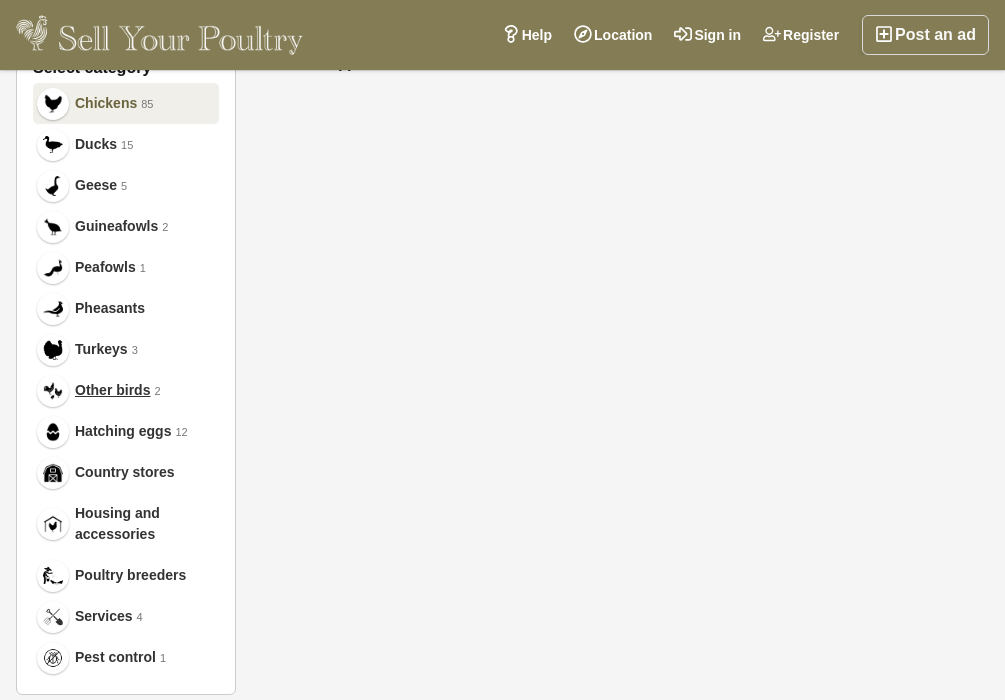 click on "Chickens" at bounding box center (106, 103) 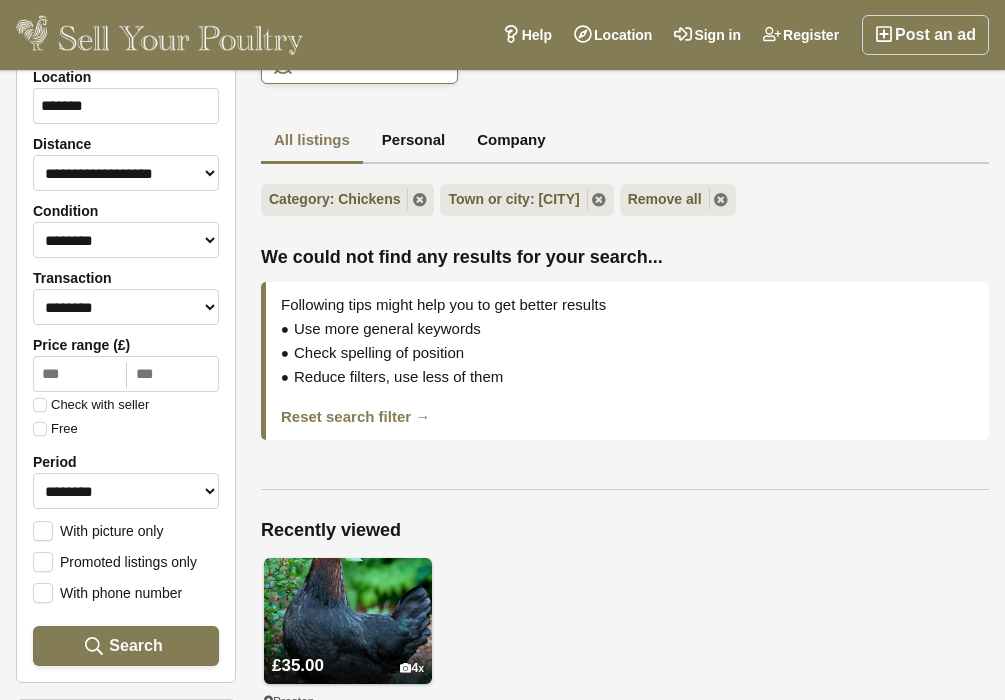 scroll, scrollTop: 0, scrollLeft: 0, axis: both 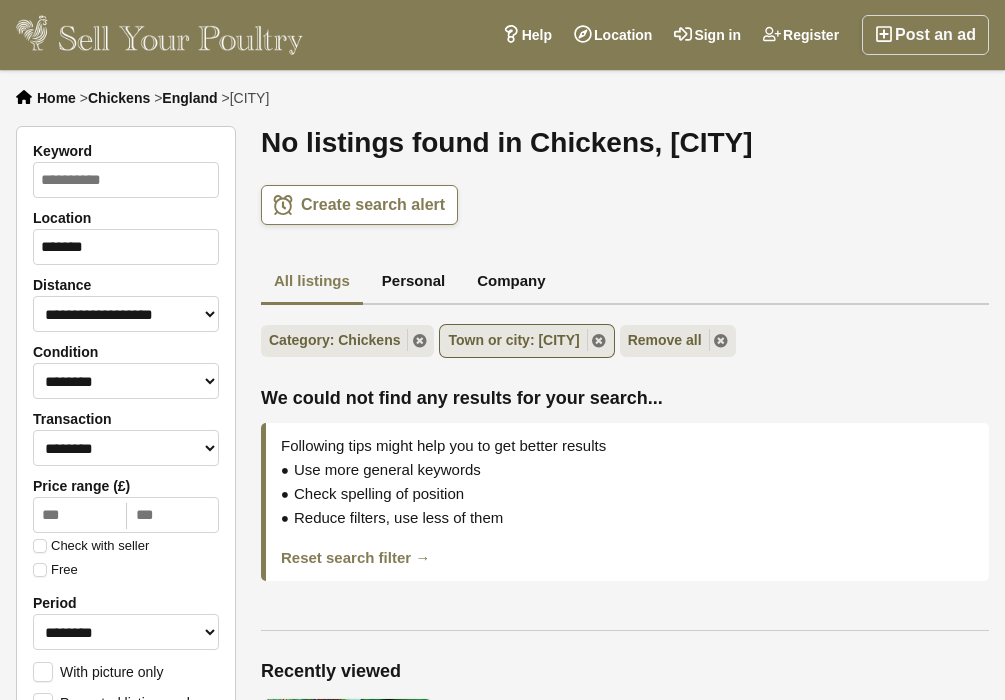 click on "Town or city: [CITY]" at bounding box center (526, 341) 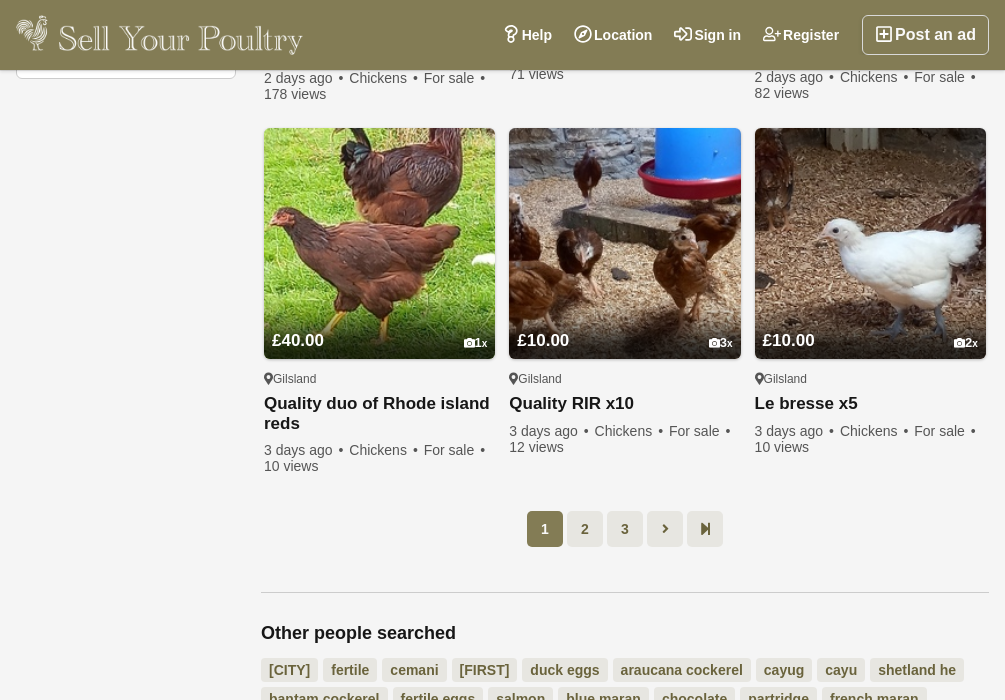 scroll, scrollTop: 1416, scrollLeft: 0, axis: vertical 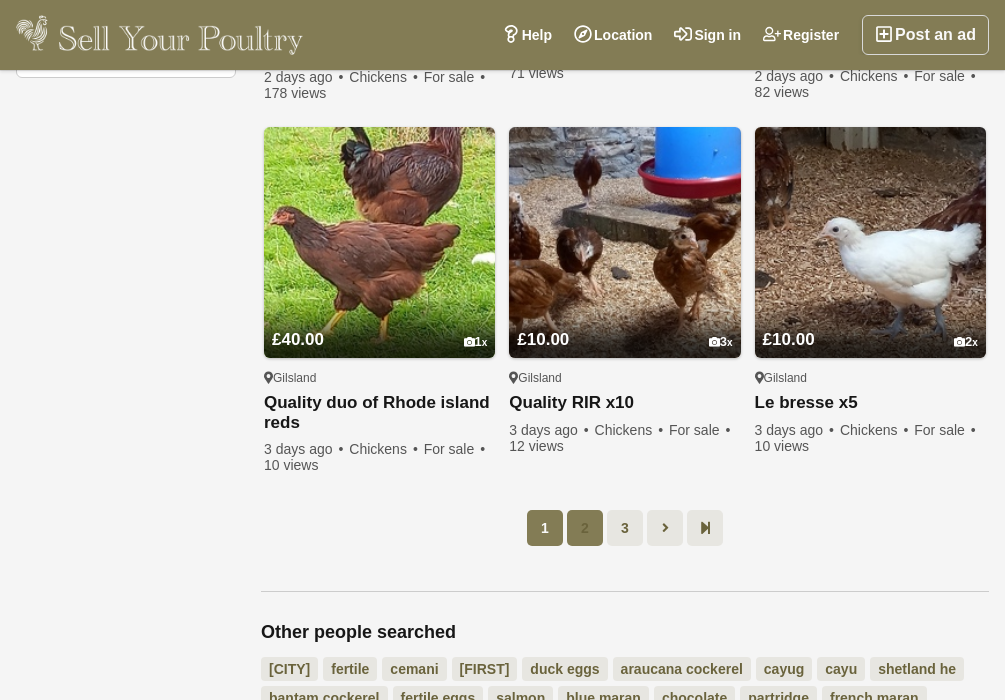 click on "2" at bounding box center [585, 528] 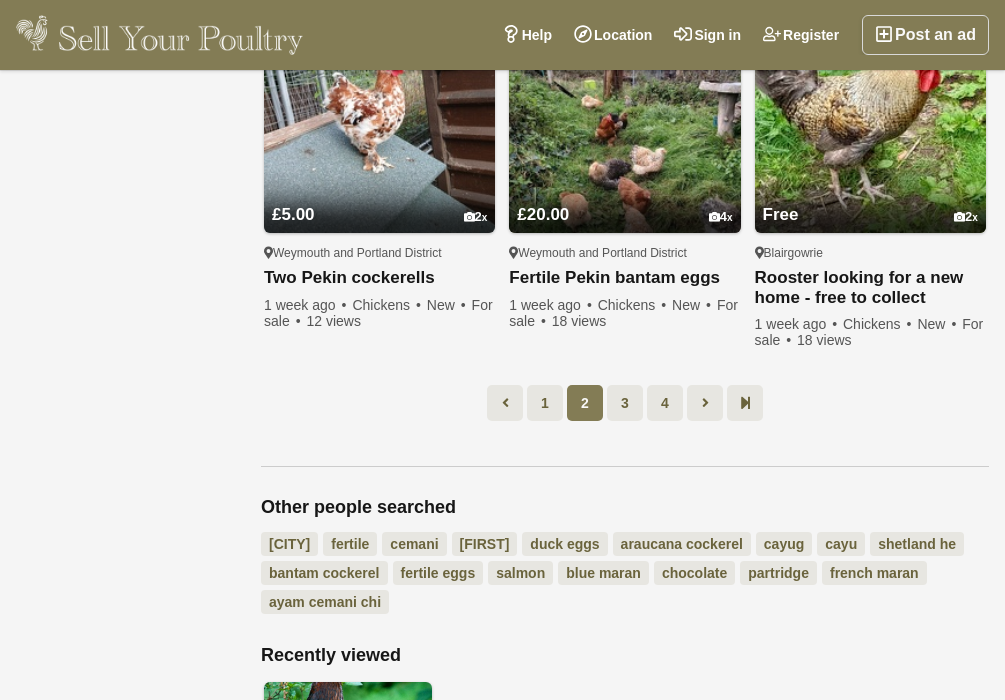 scroll, scrollTop: 1484, scrollLeft: 0, axis: vertical 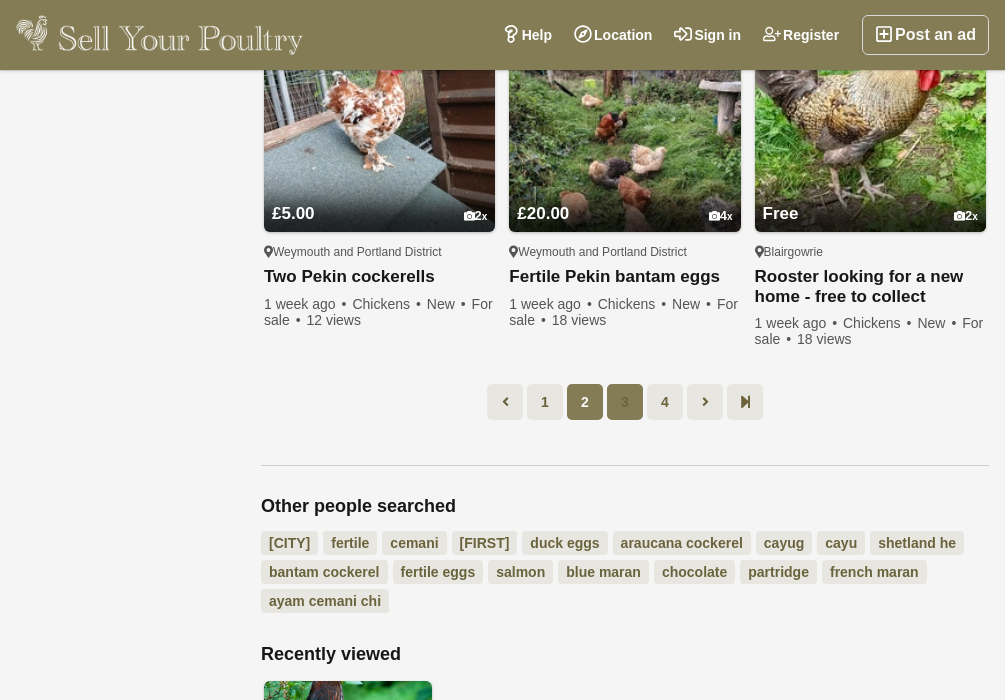 click on "3" at bounding box center [625, 402] 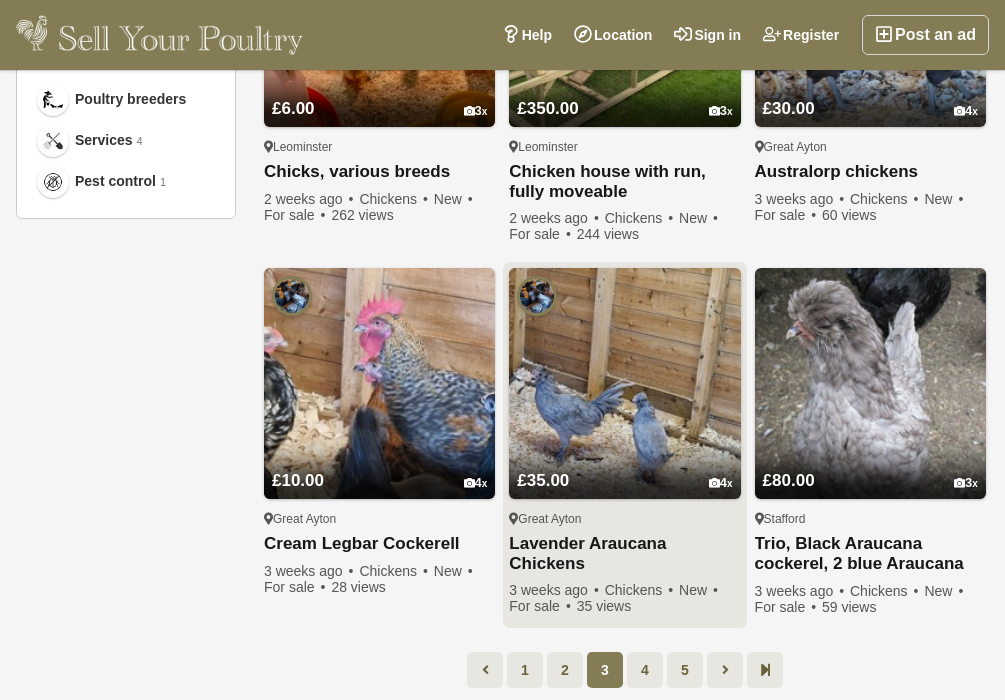 scroll, scrollTop: 1272, scrollLeft: 0, axis: vertical 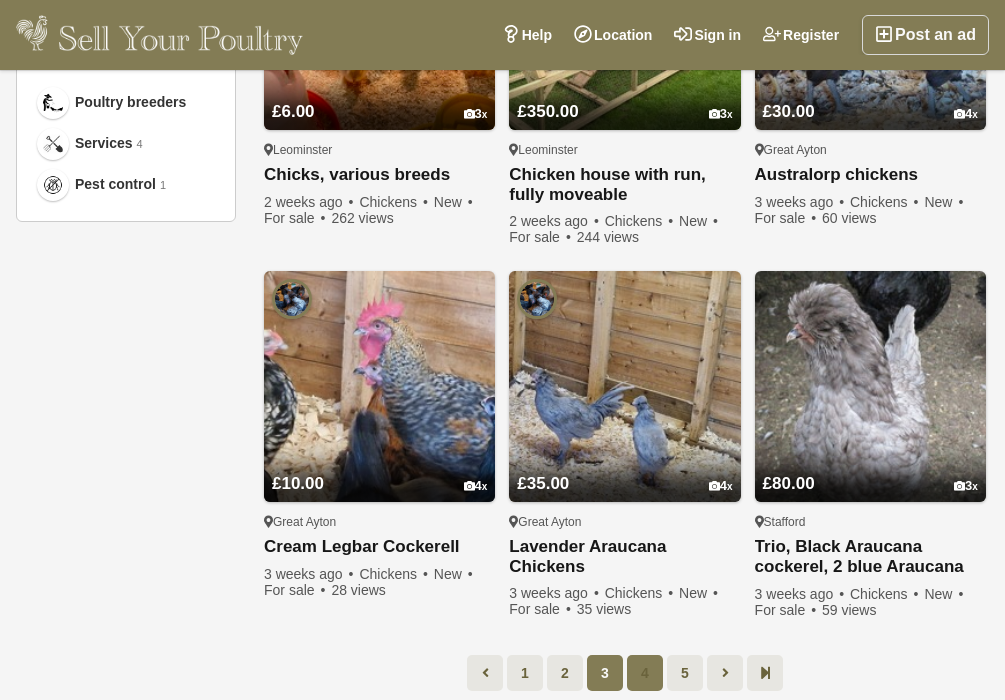 click on "4" at bounding box center (645, 673) 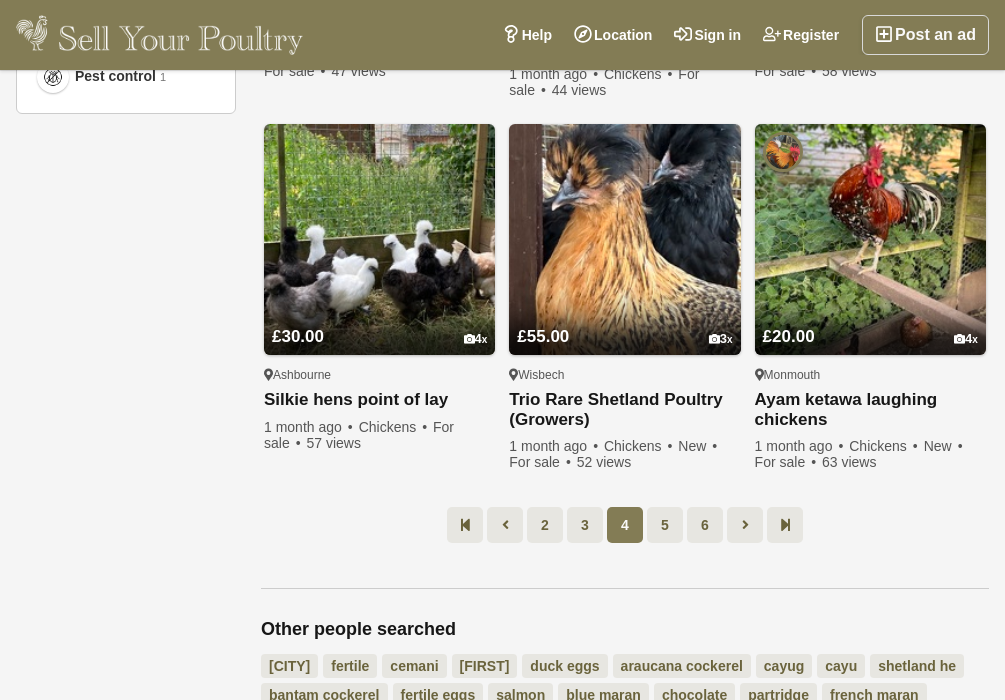 scroll, scrollTop: 1369, scrollLeft: 0, axis: vertical 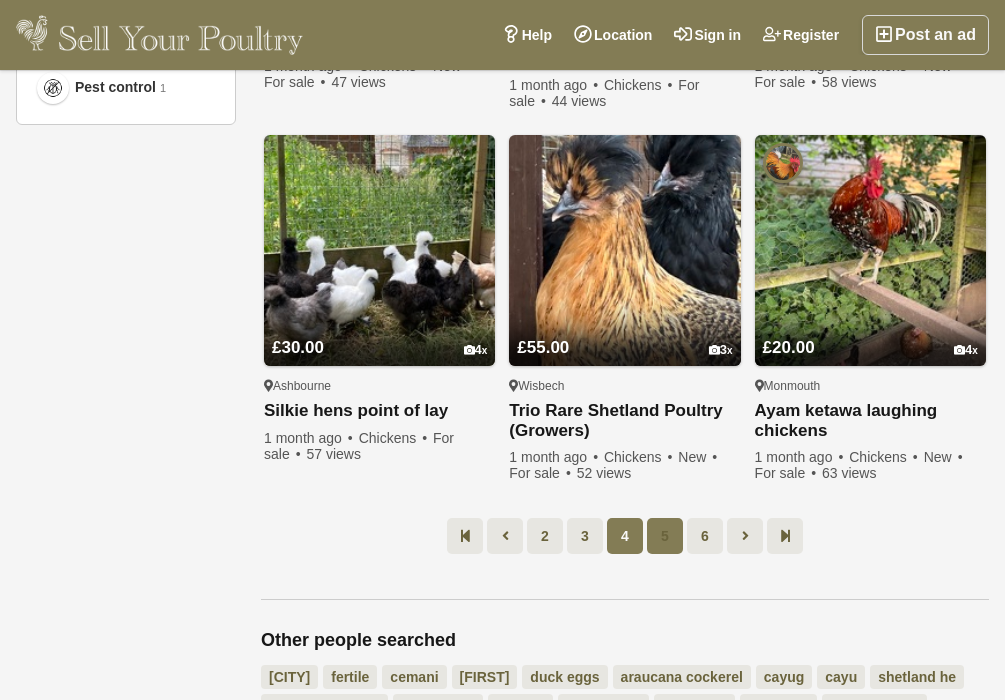 click on "5" at bounding box center (665, 536) 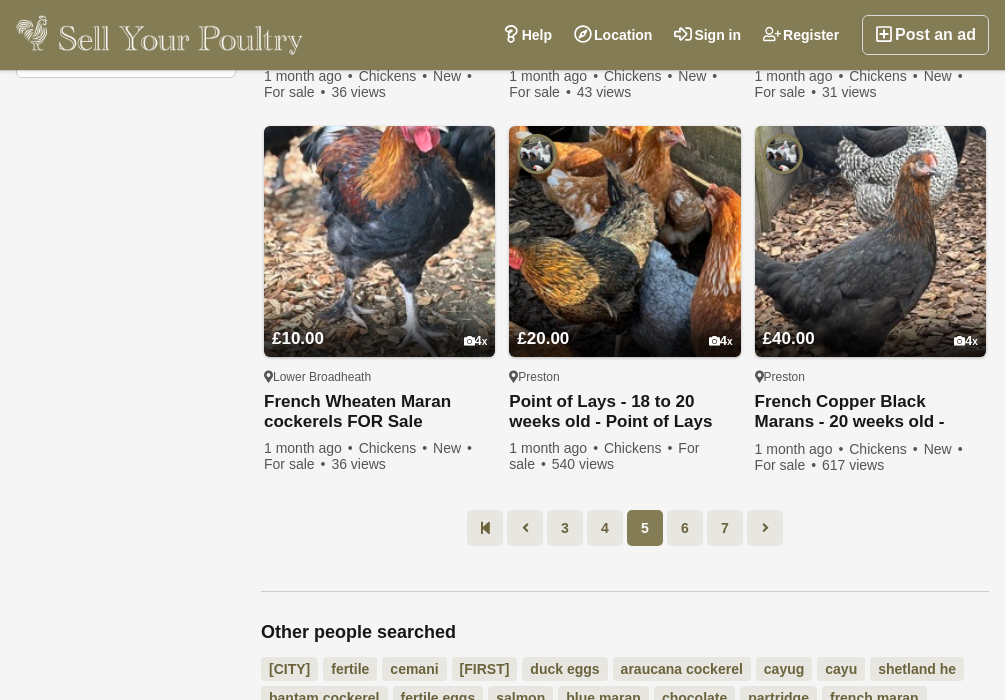 scroll, scrollTop: 1413, scrollLeft: 0, axis: vertical 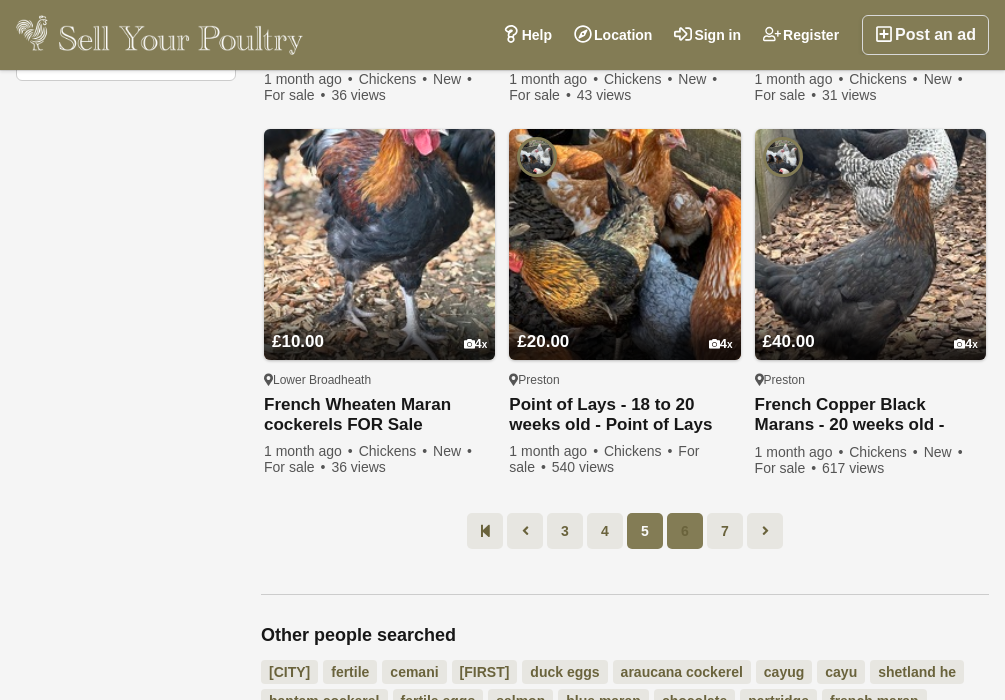 click on "6" at bounding box center (685, 531) 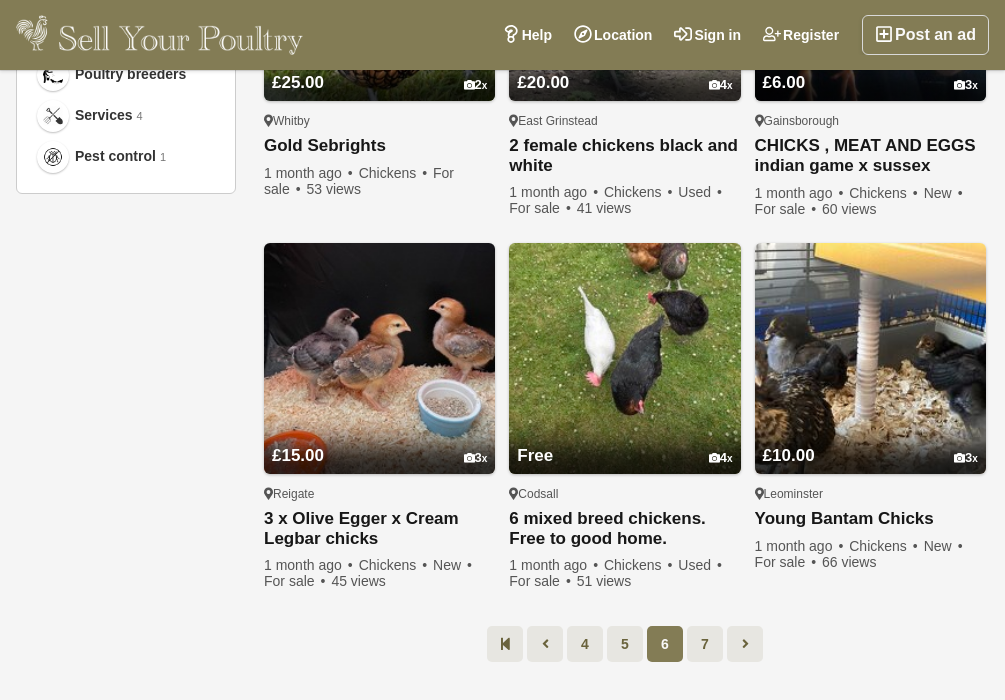 scroll, scrollTop: 1301, scrollLeft: 0, axis: vertical 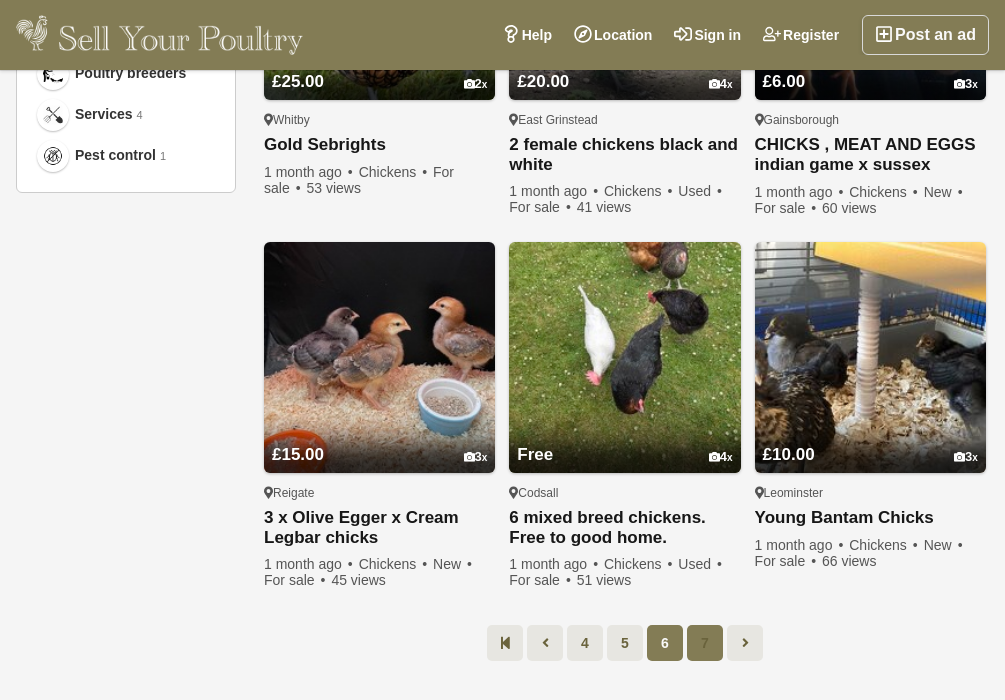 click on "7" at bounding box center (705, 643) 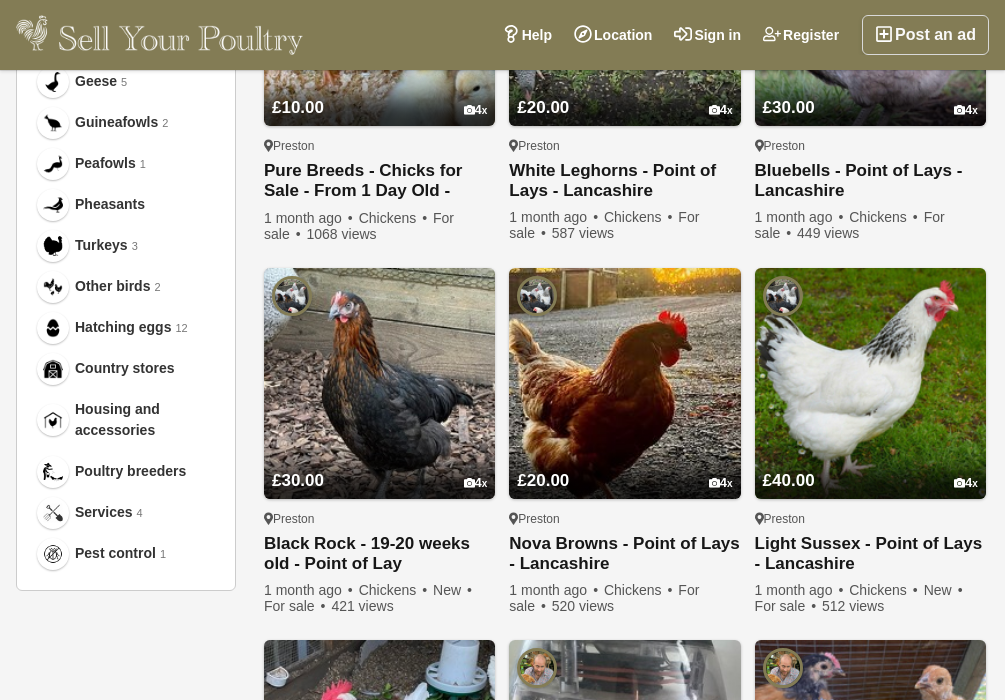 scroll, scrollTop: 0, scrollLeft: 0, axis: both 